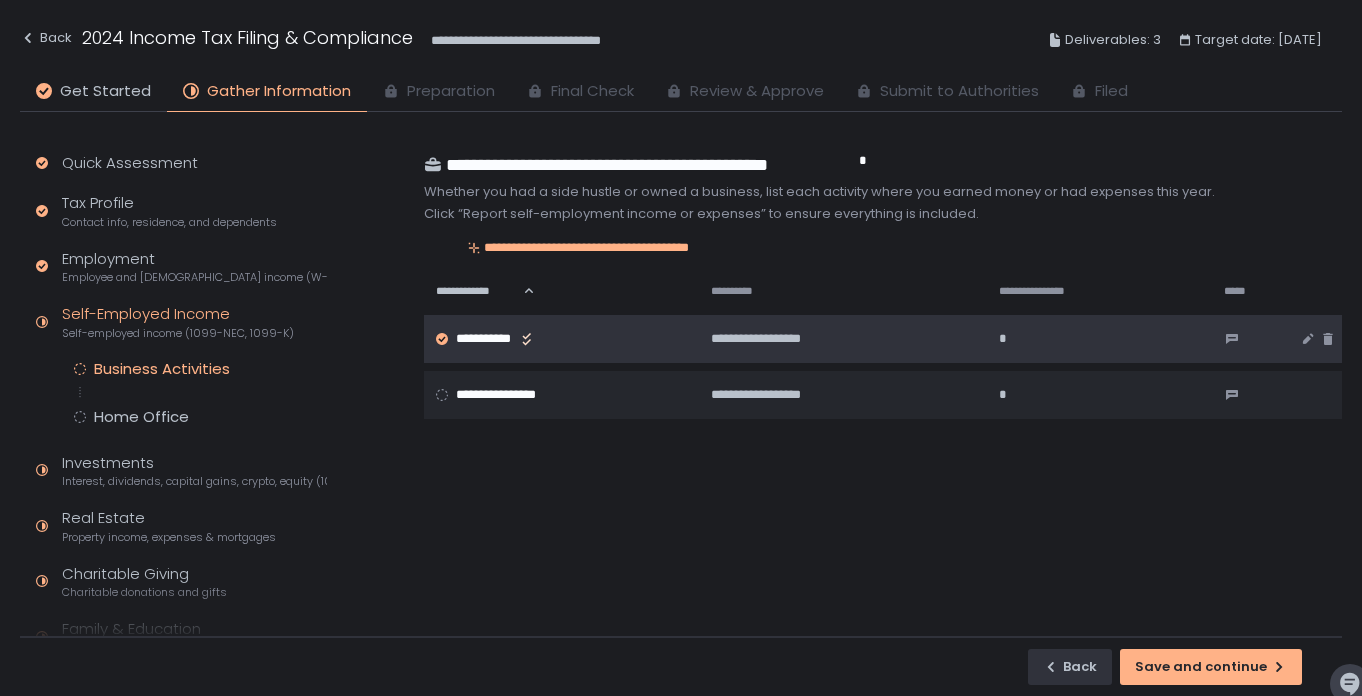 scroll, scrollTop: 0, scrollLeft: 0, axis: both 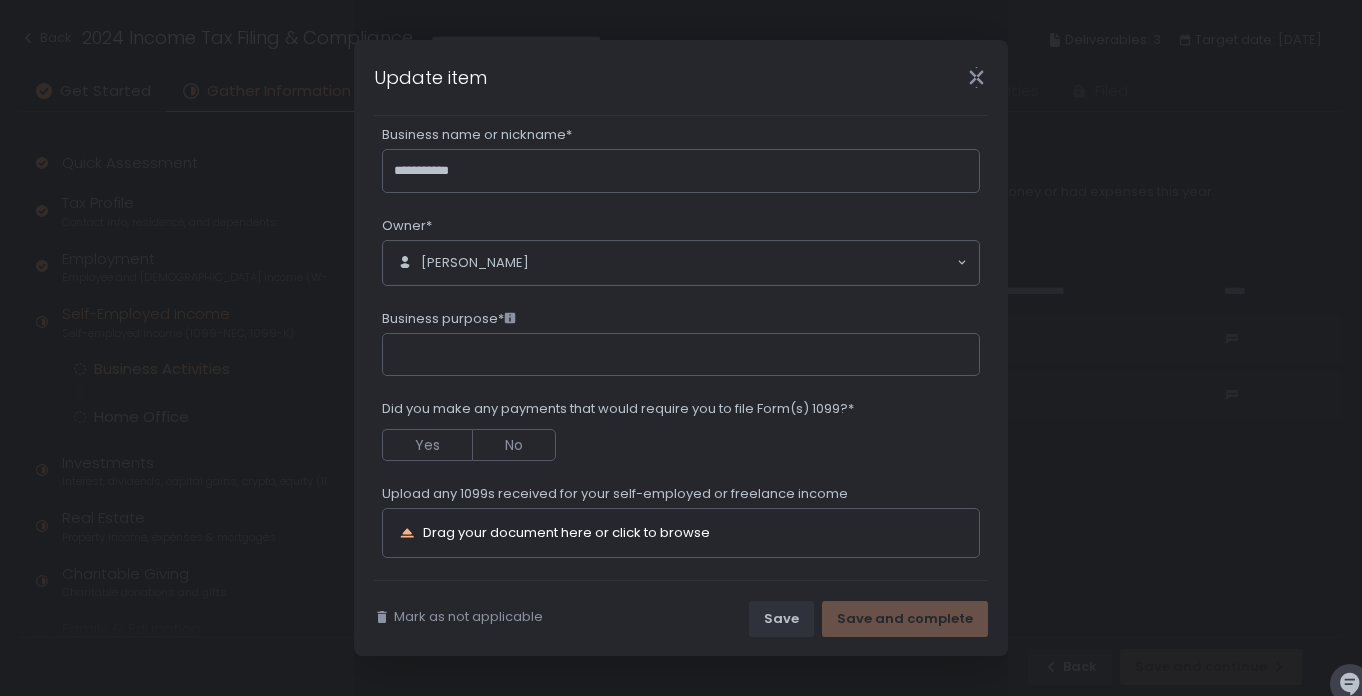 click 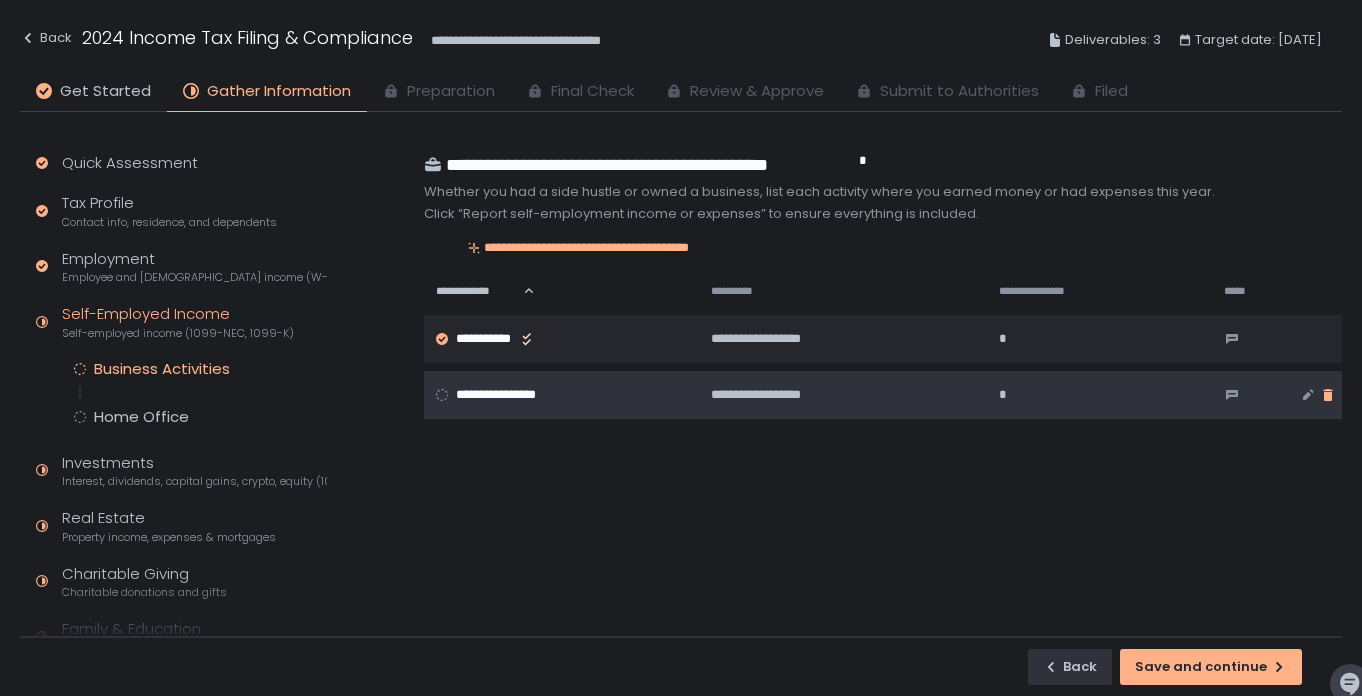 click 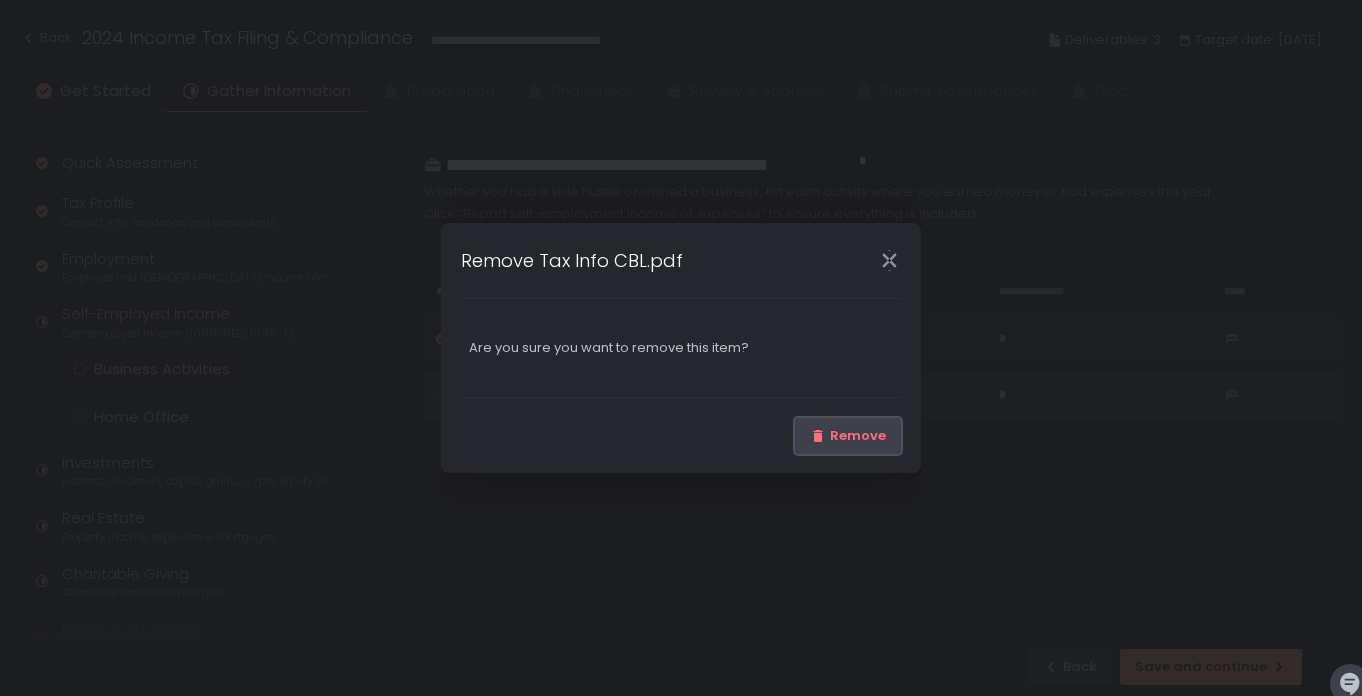 click on "Remove" 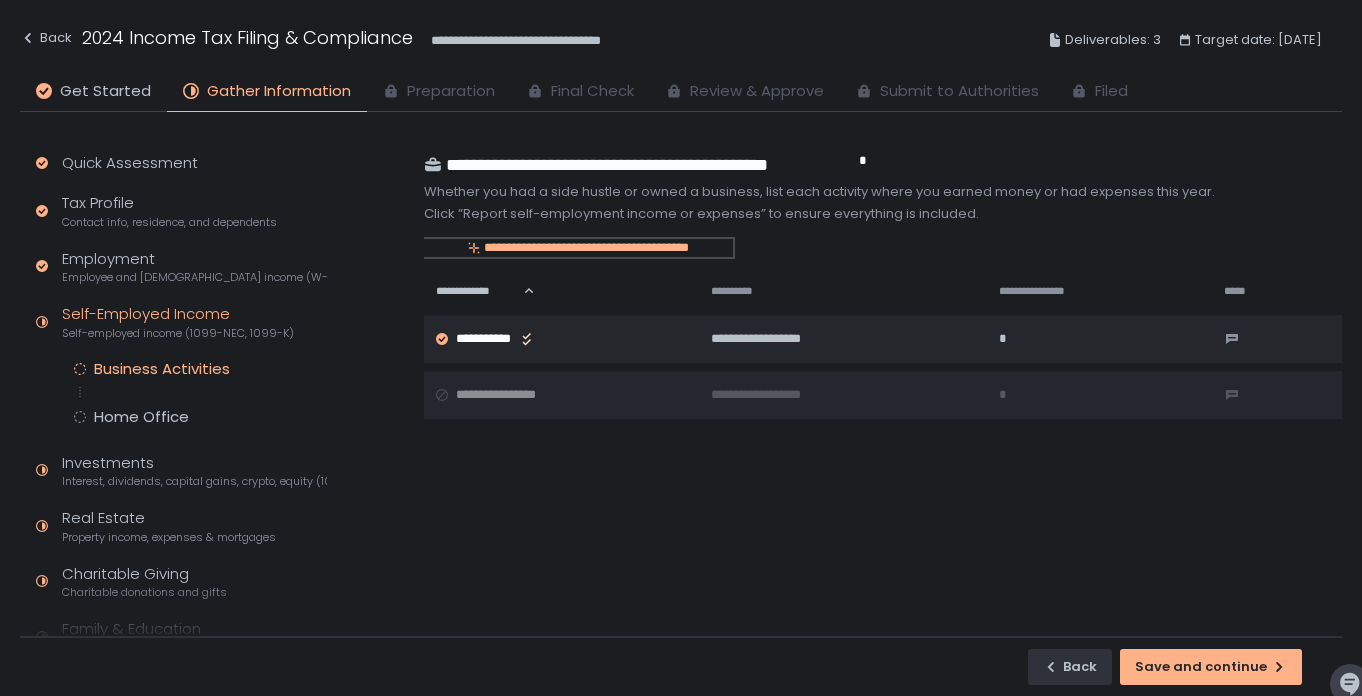 click on "**********" 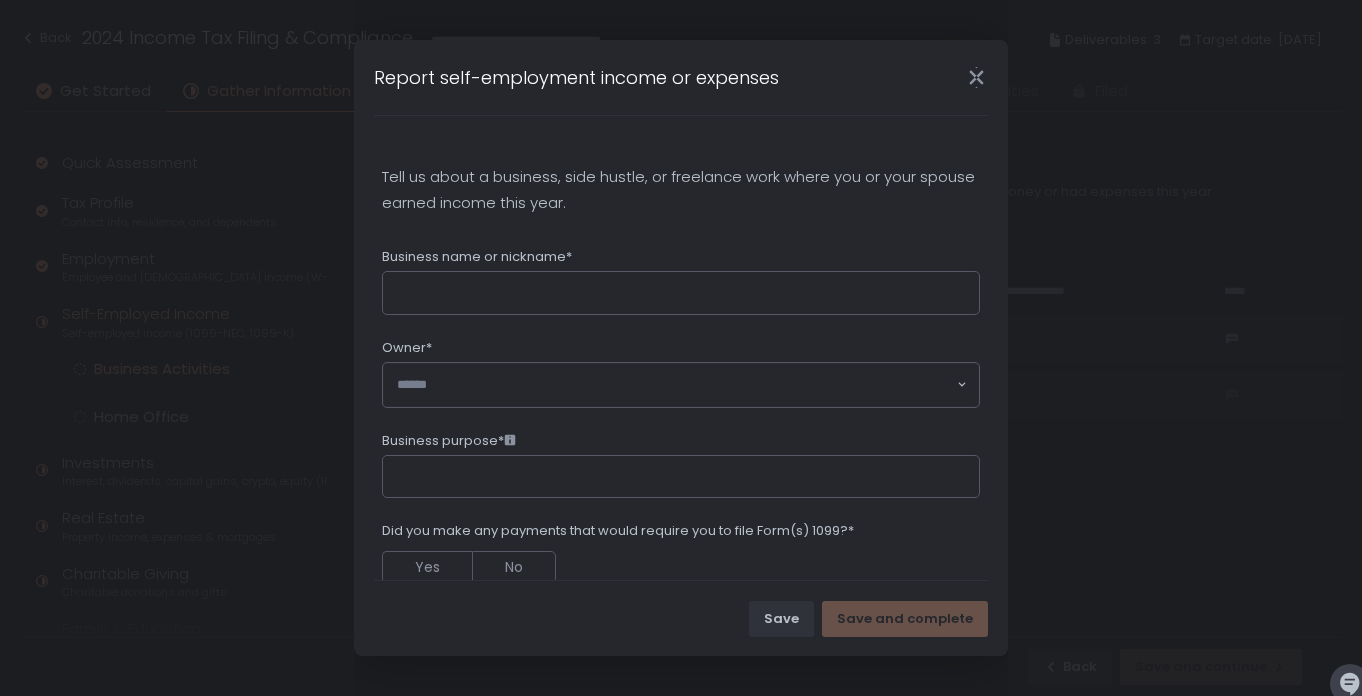 click 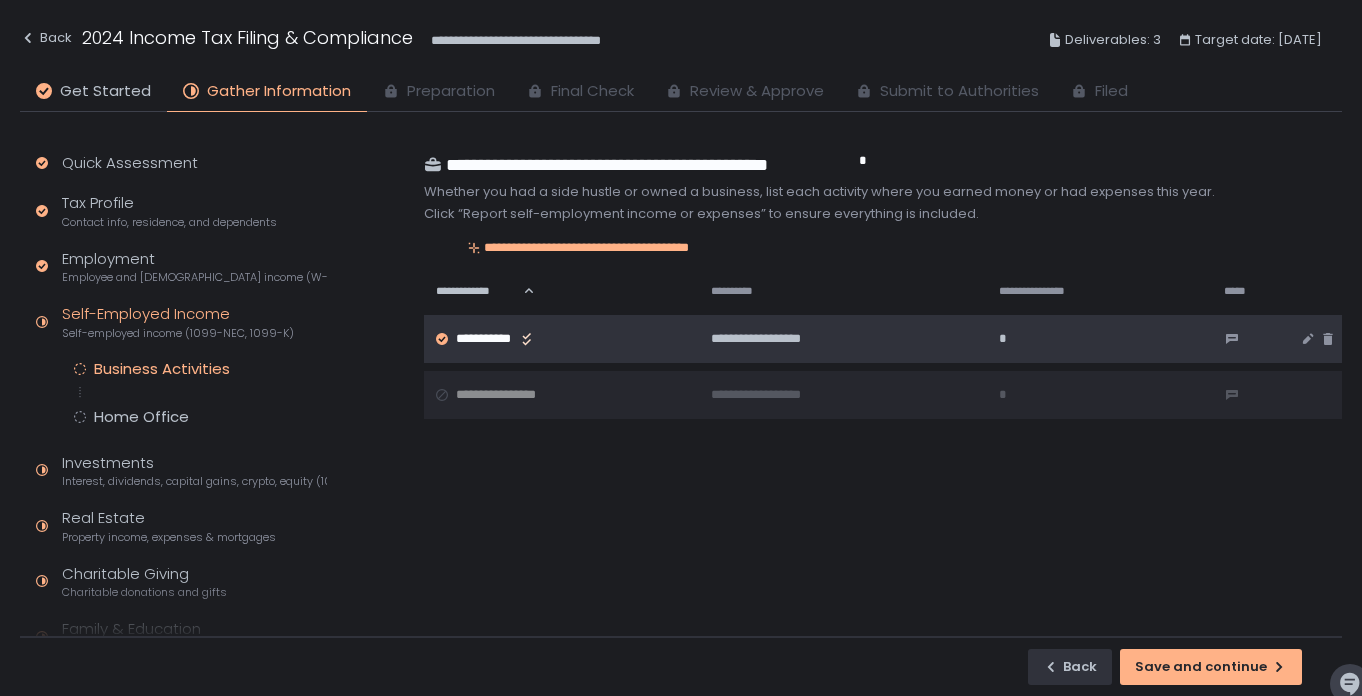 click on "**********" at bounding box center [773, 339] 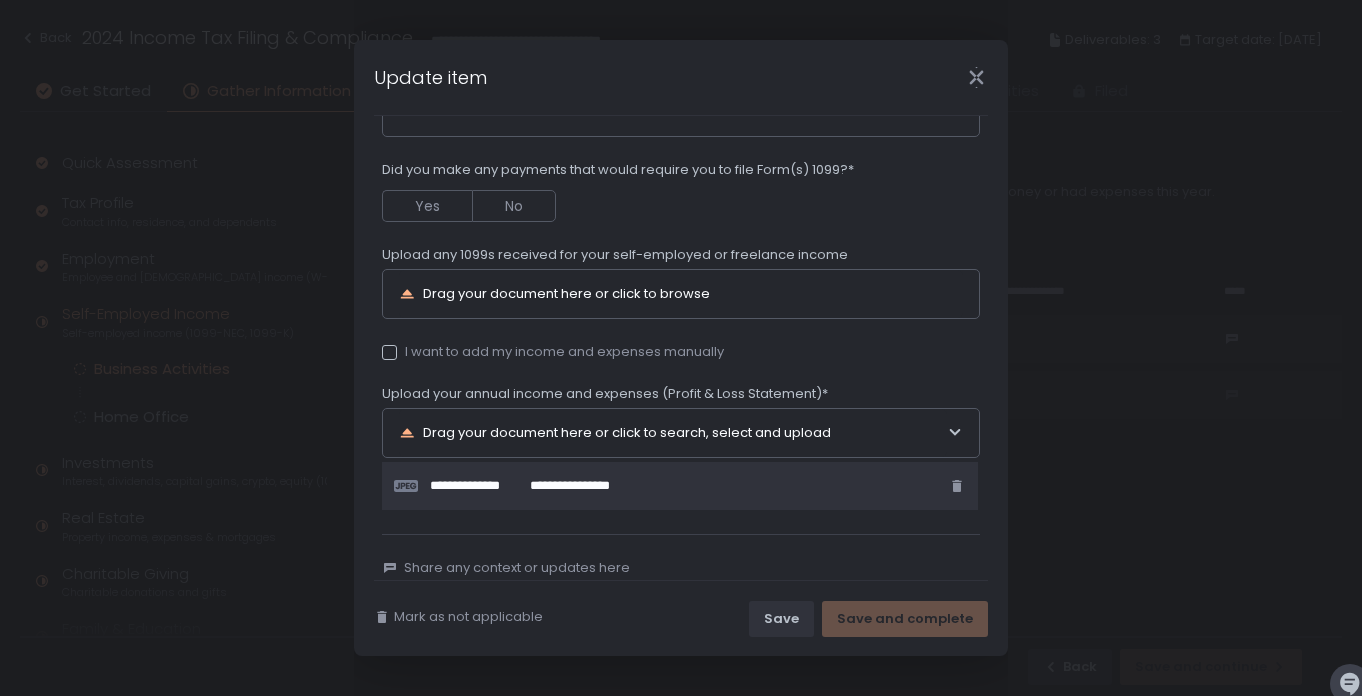 scroll, scrollTop: 358, scrollLeft: 0, axis: vertical 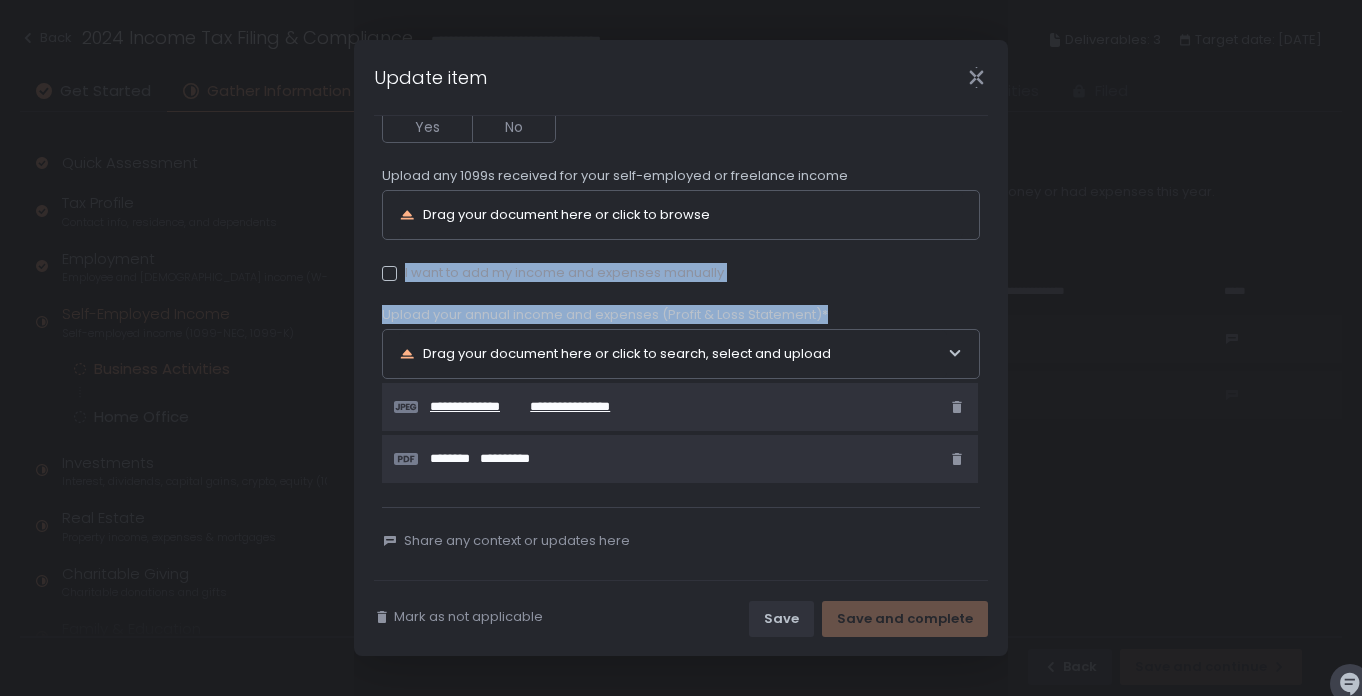 drag, startPoint x: 519, startPoint y: 412, endPoint x: 538, endPoint y: 218, distance: 194.92819 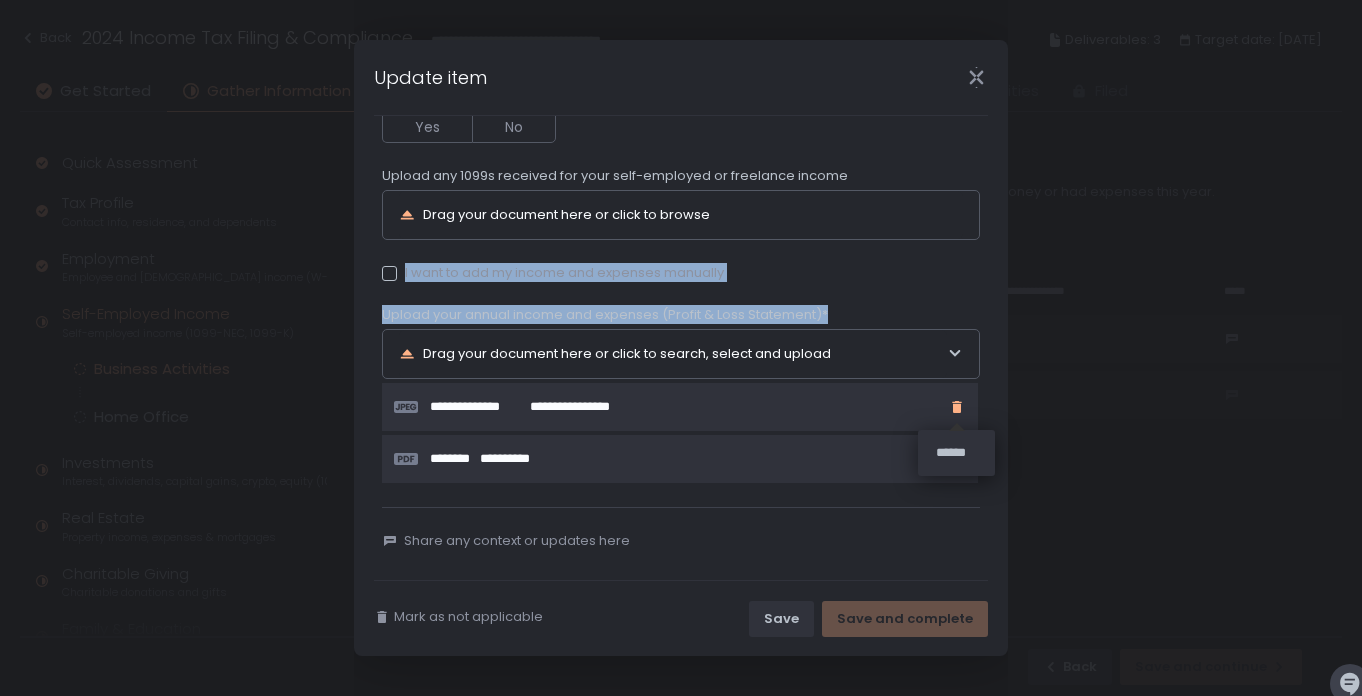 click 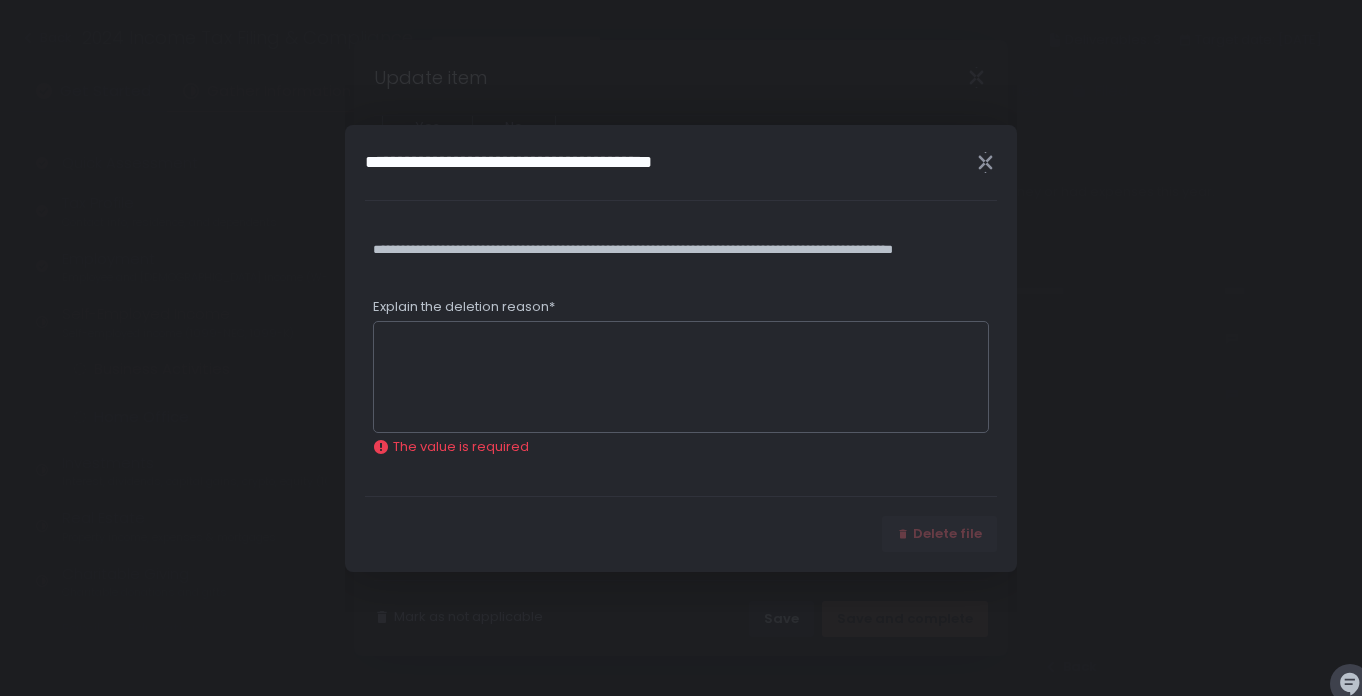 click on "**********" at bounding box center (681, 162) 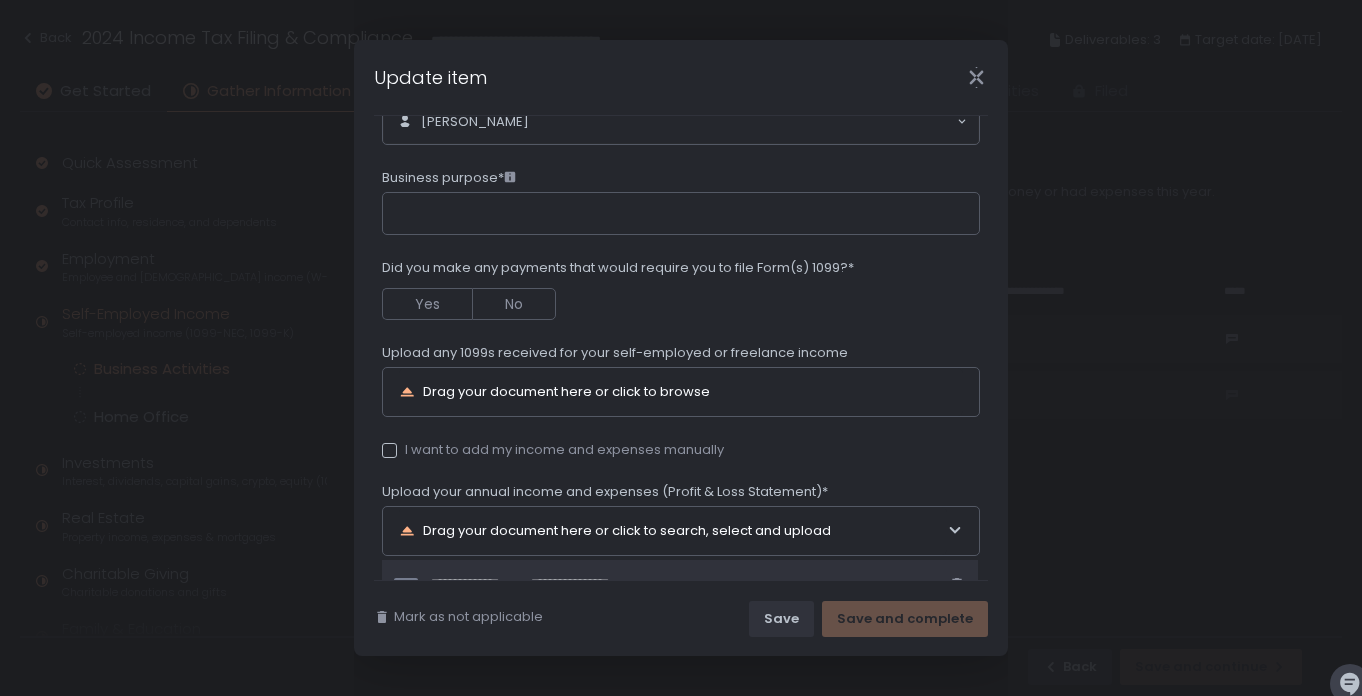 scroll, scrollTop: 275, scrollLeft: 0, axis: vertical 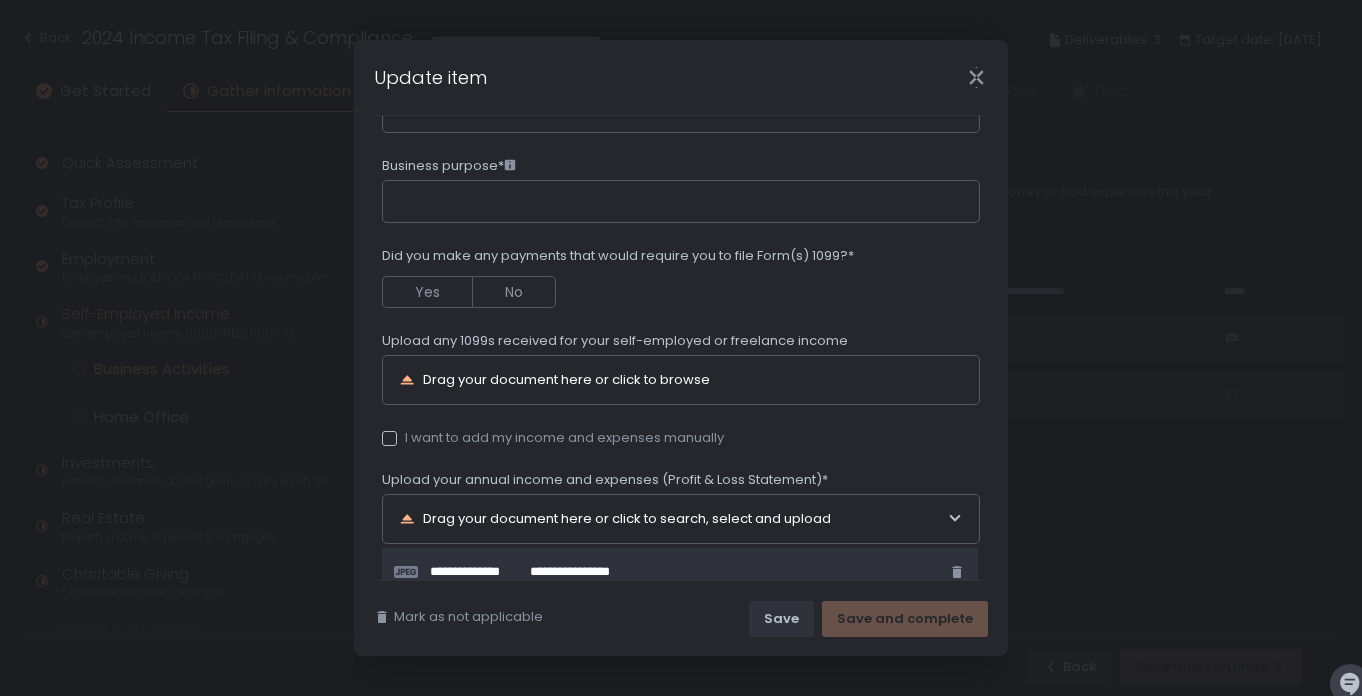 click on "Drag your document here or click to browse" at bounding box center (566, 379) 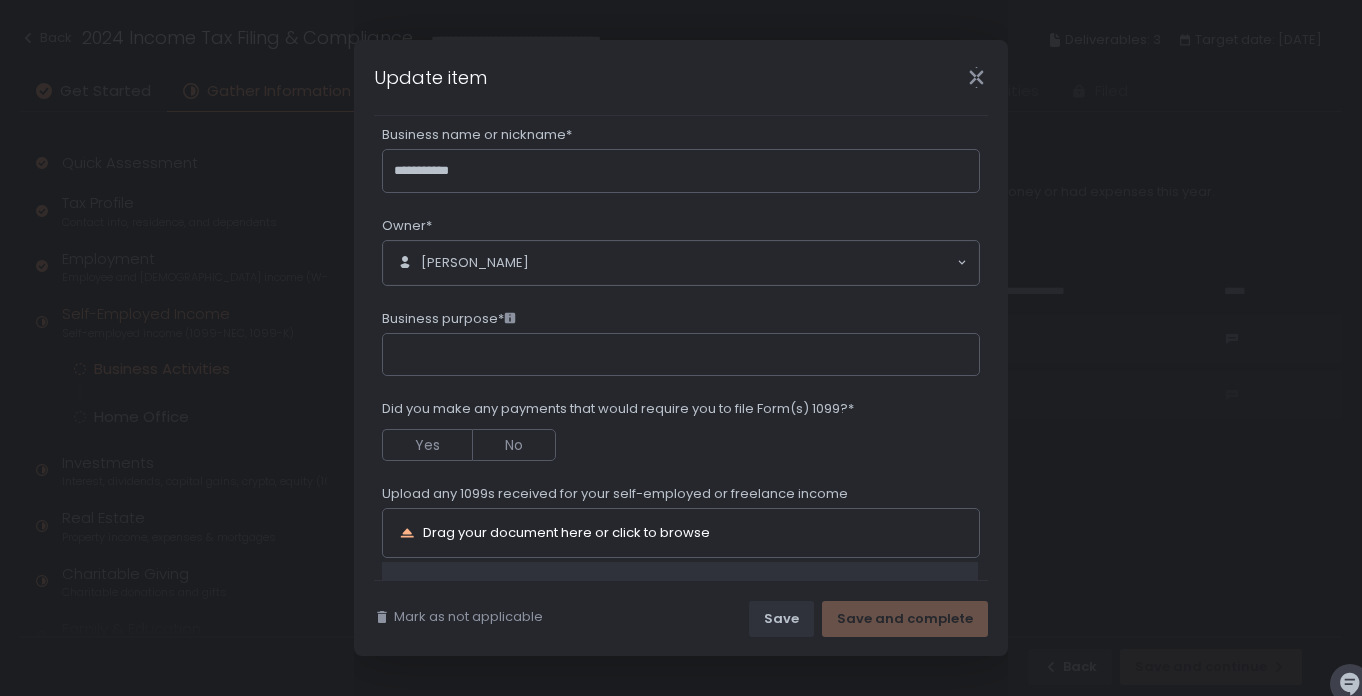 scroll, scrollTop: 117, scrollLeft: 0, axis: vertical 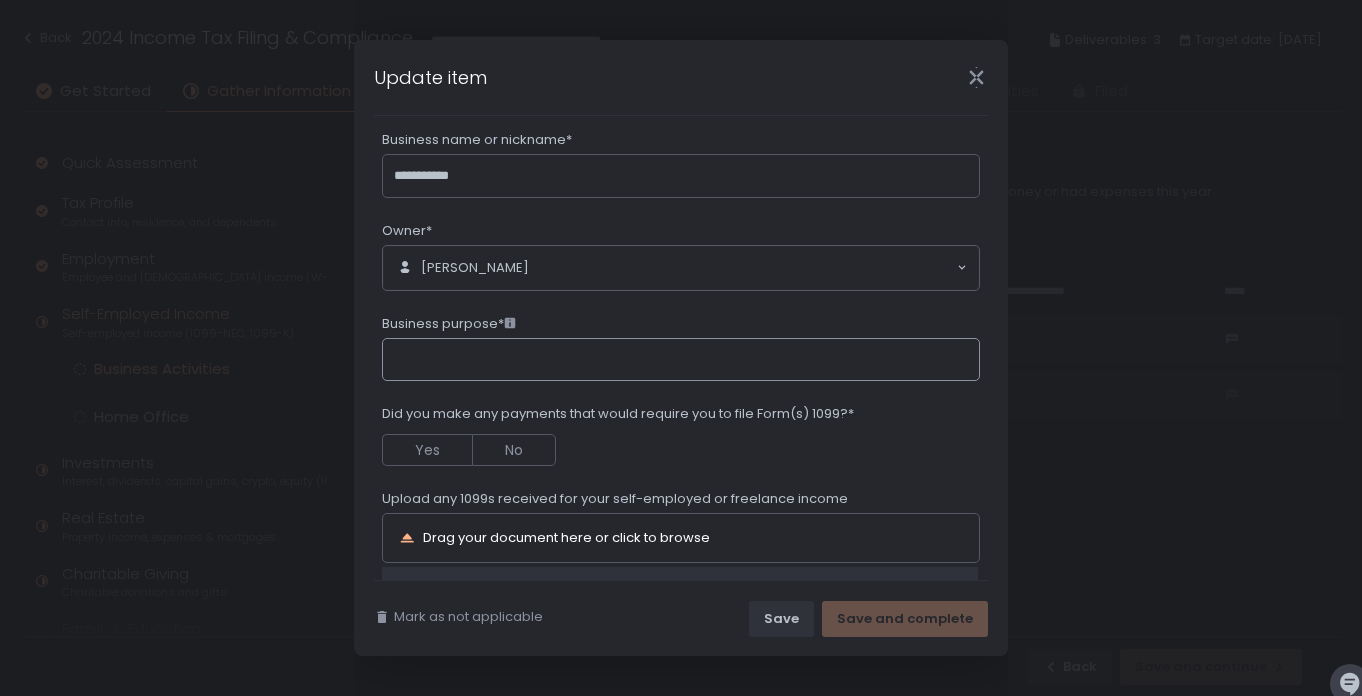 click on "Business purpose*" 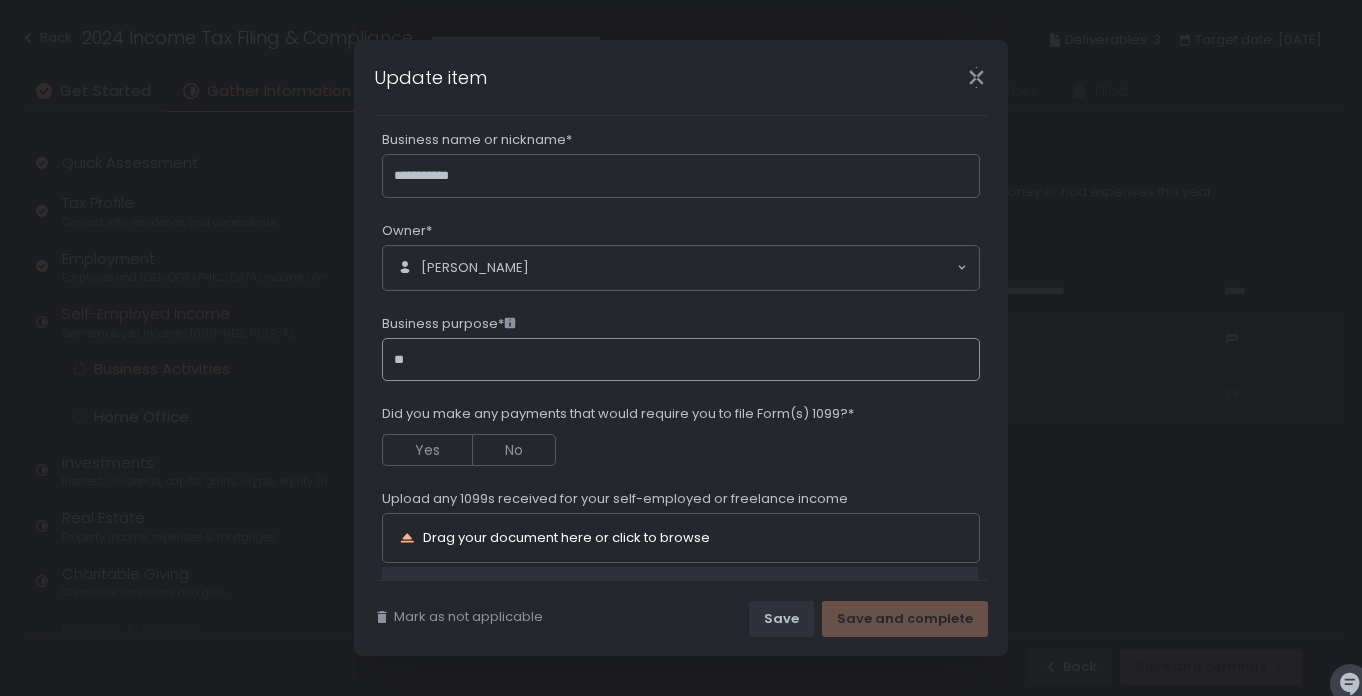 type on "*" 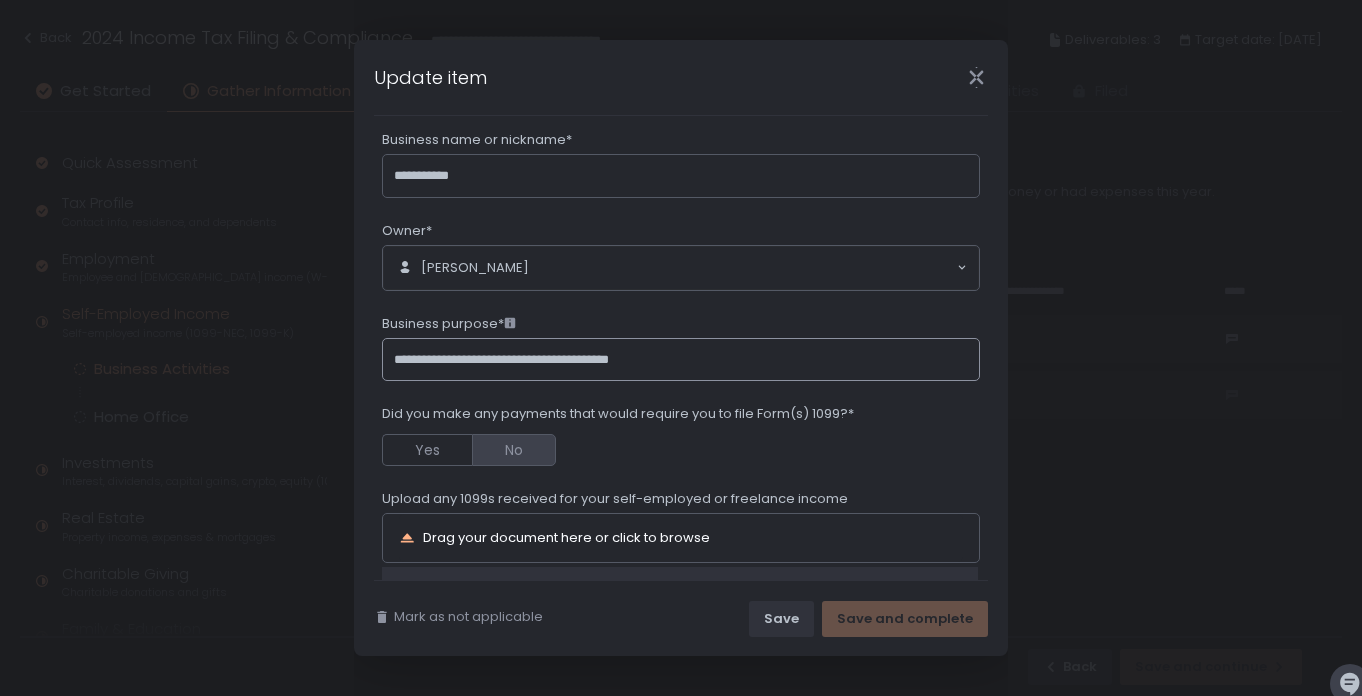 type on "**********" 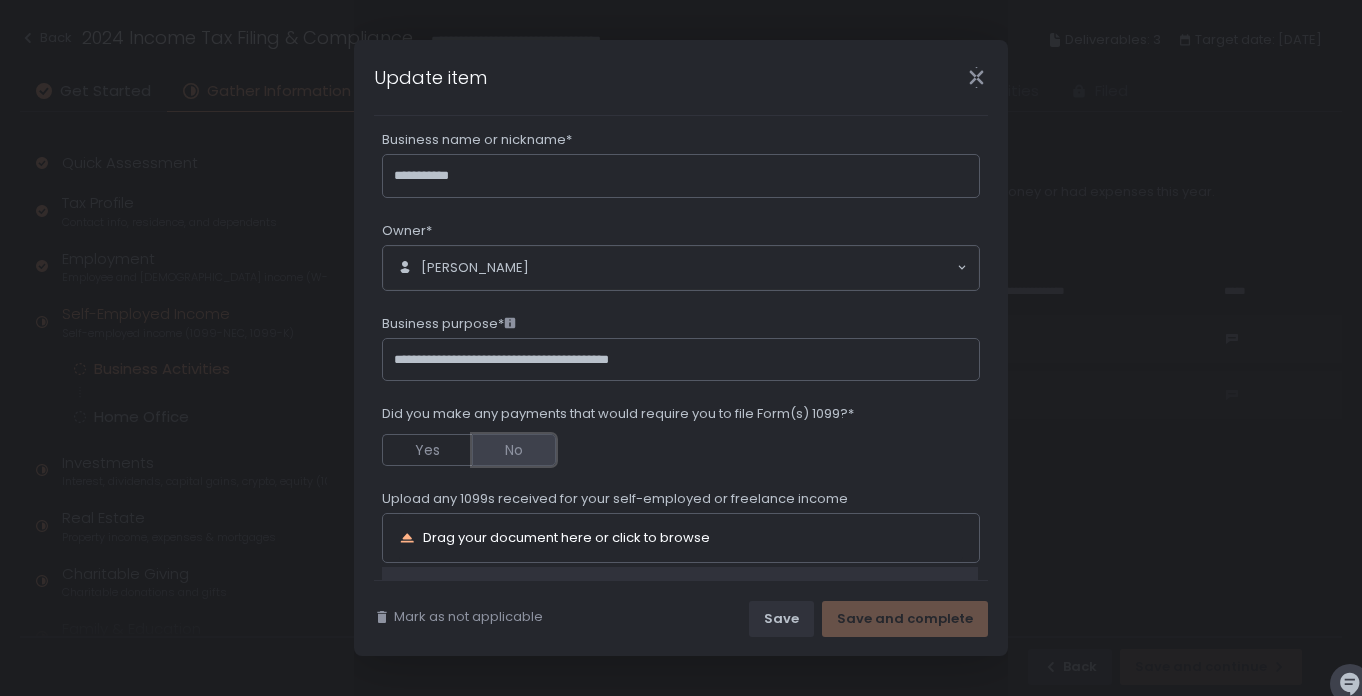 click on "No" at bounding box center [514, 450] 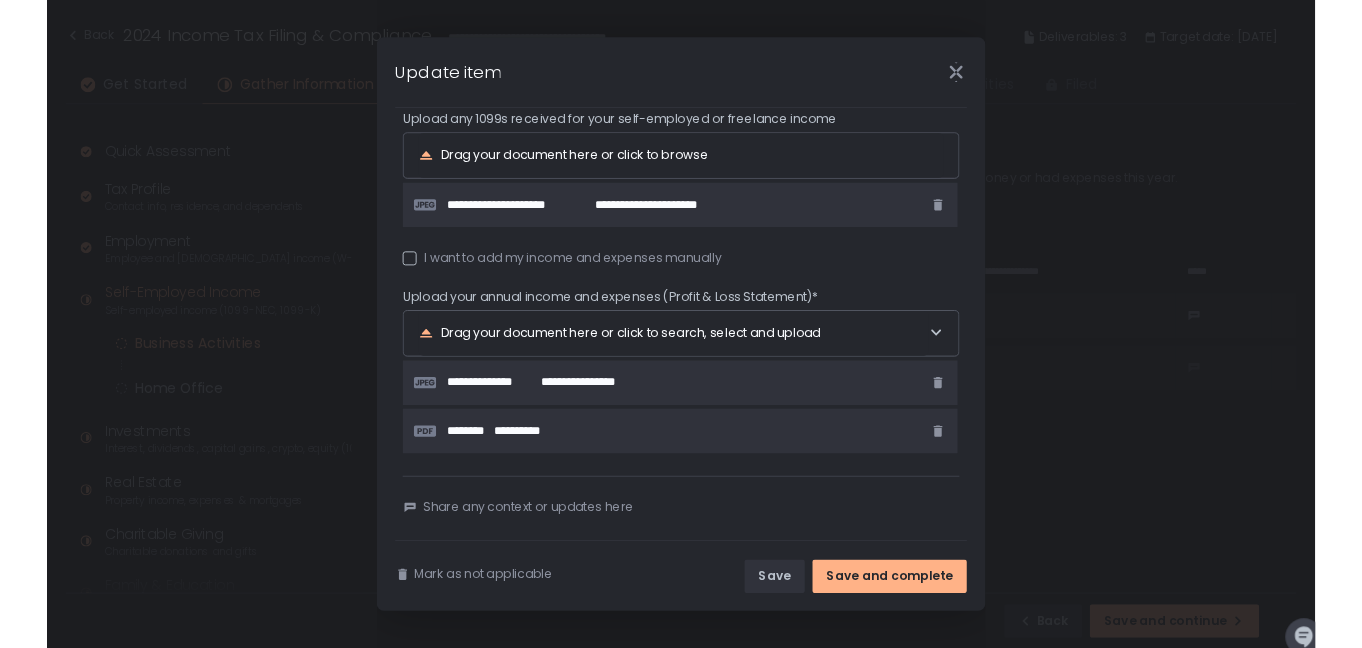 scroll, scrollTop: 506, scrollLeft: 0, axis: vertical 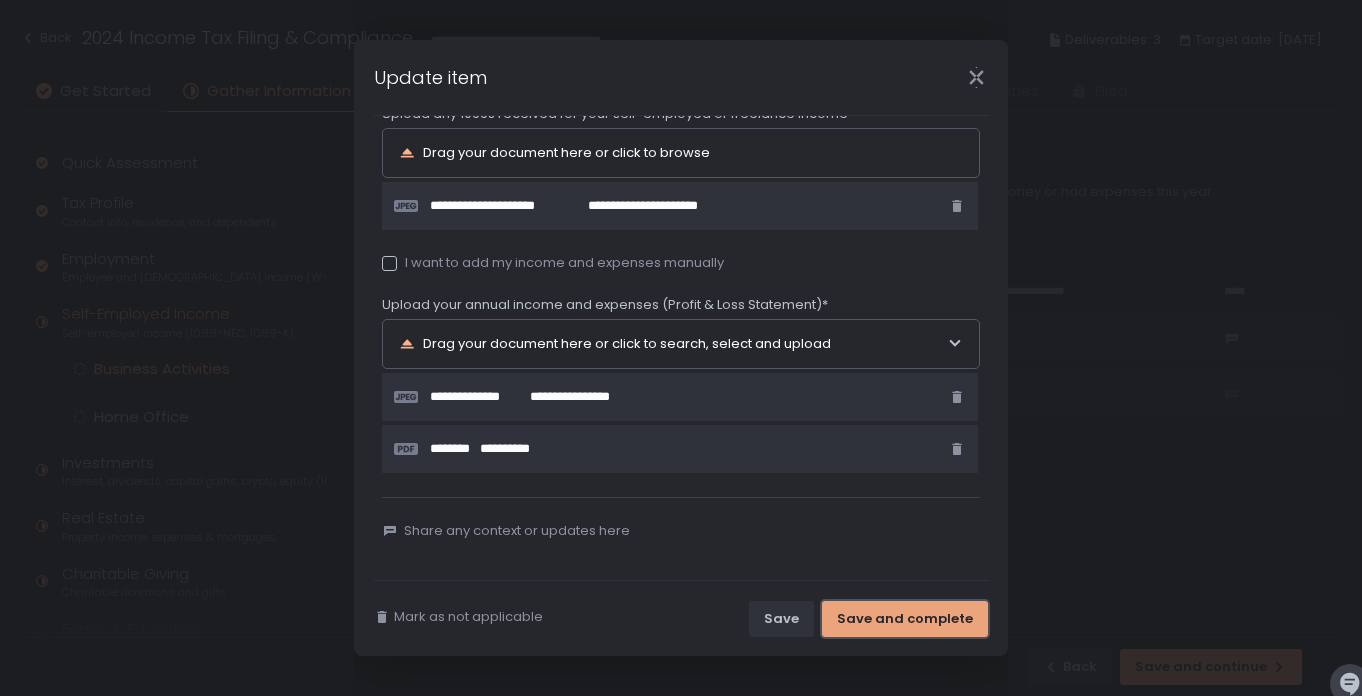 click on "Save and complete" at bounding box center [905, 619] 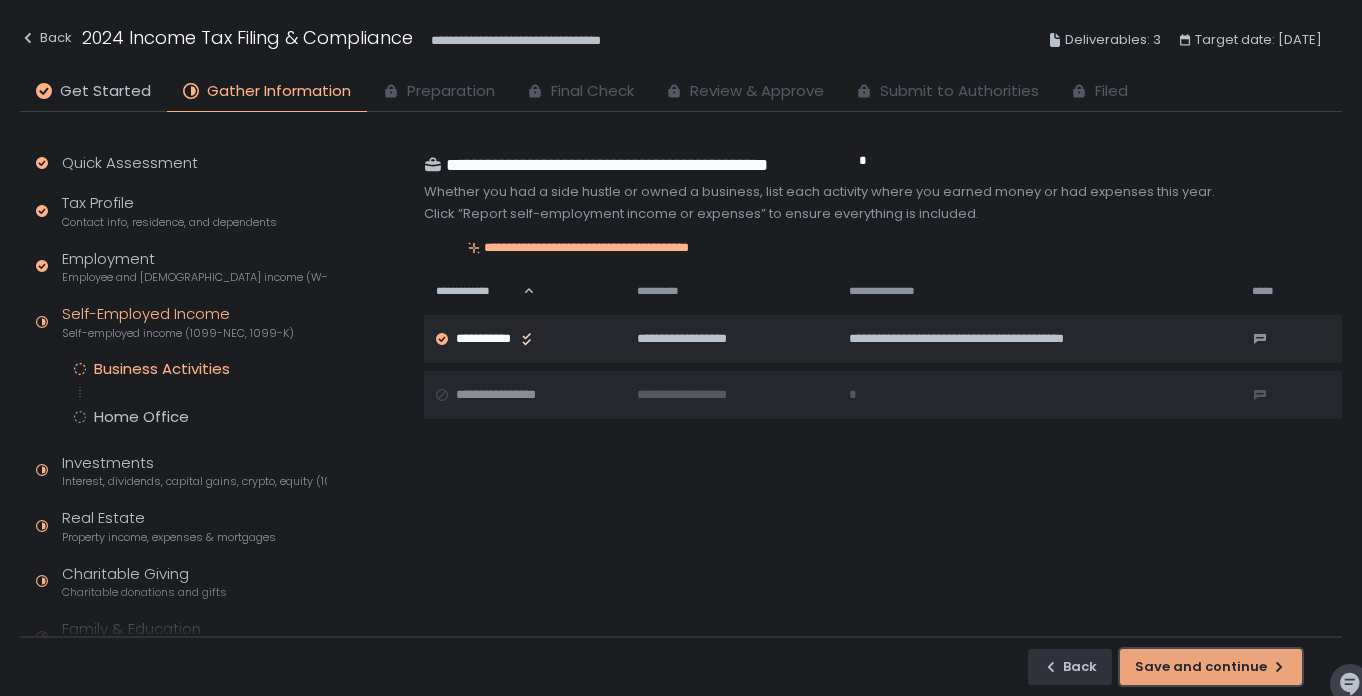 click on "Save and continue" 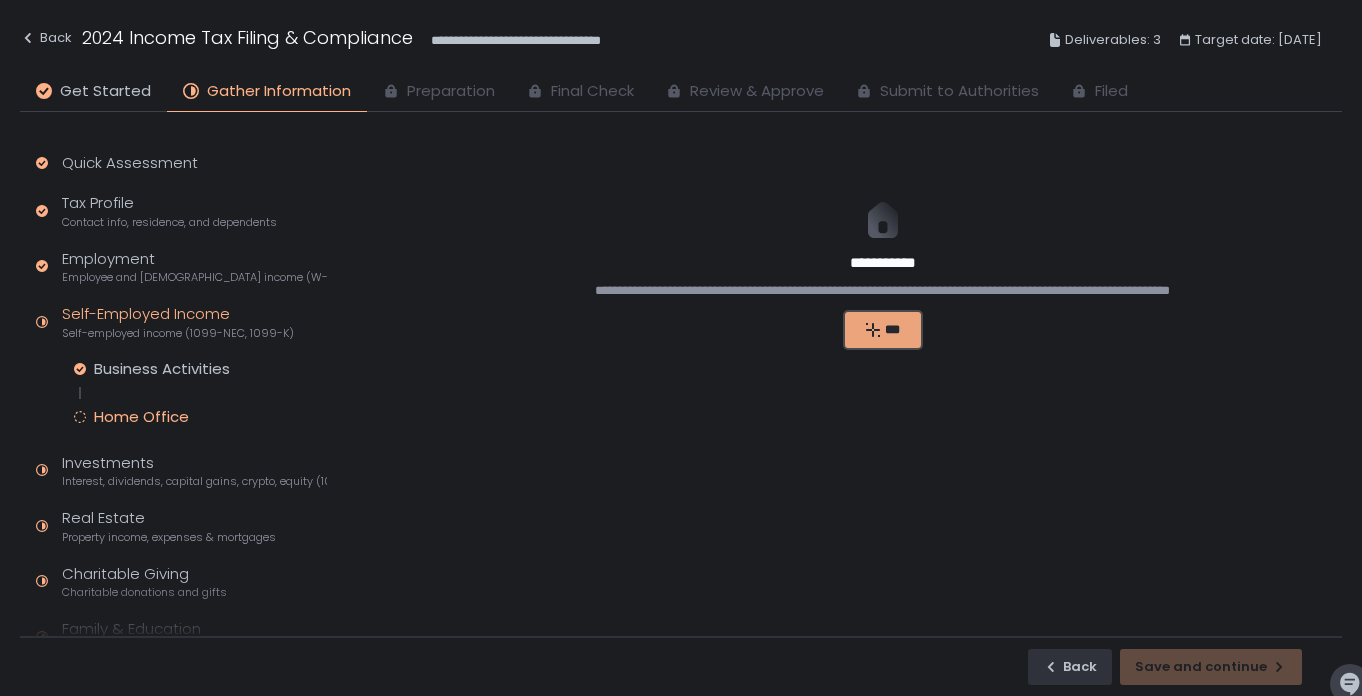 click on "***" 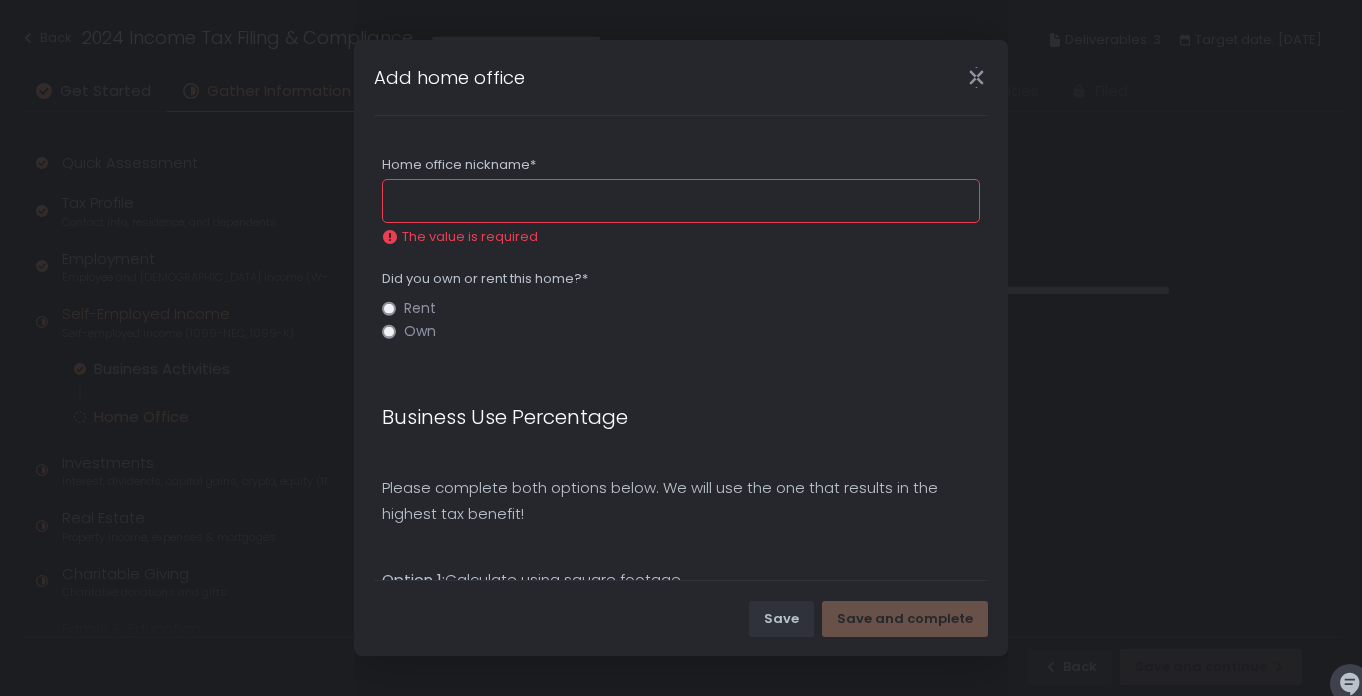click on "Rent Own" 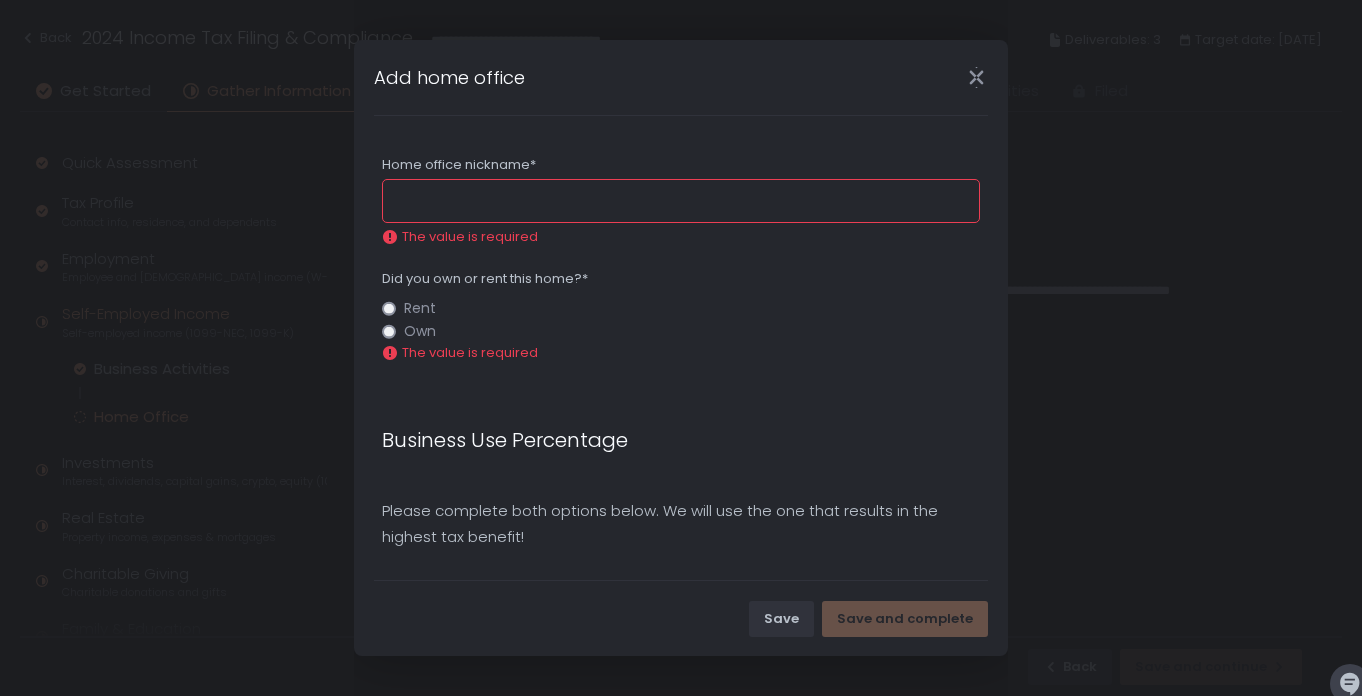 click on "Home office nickname*" 